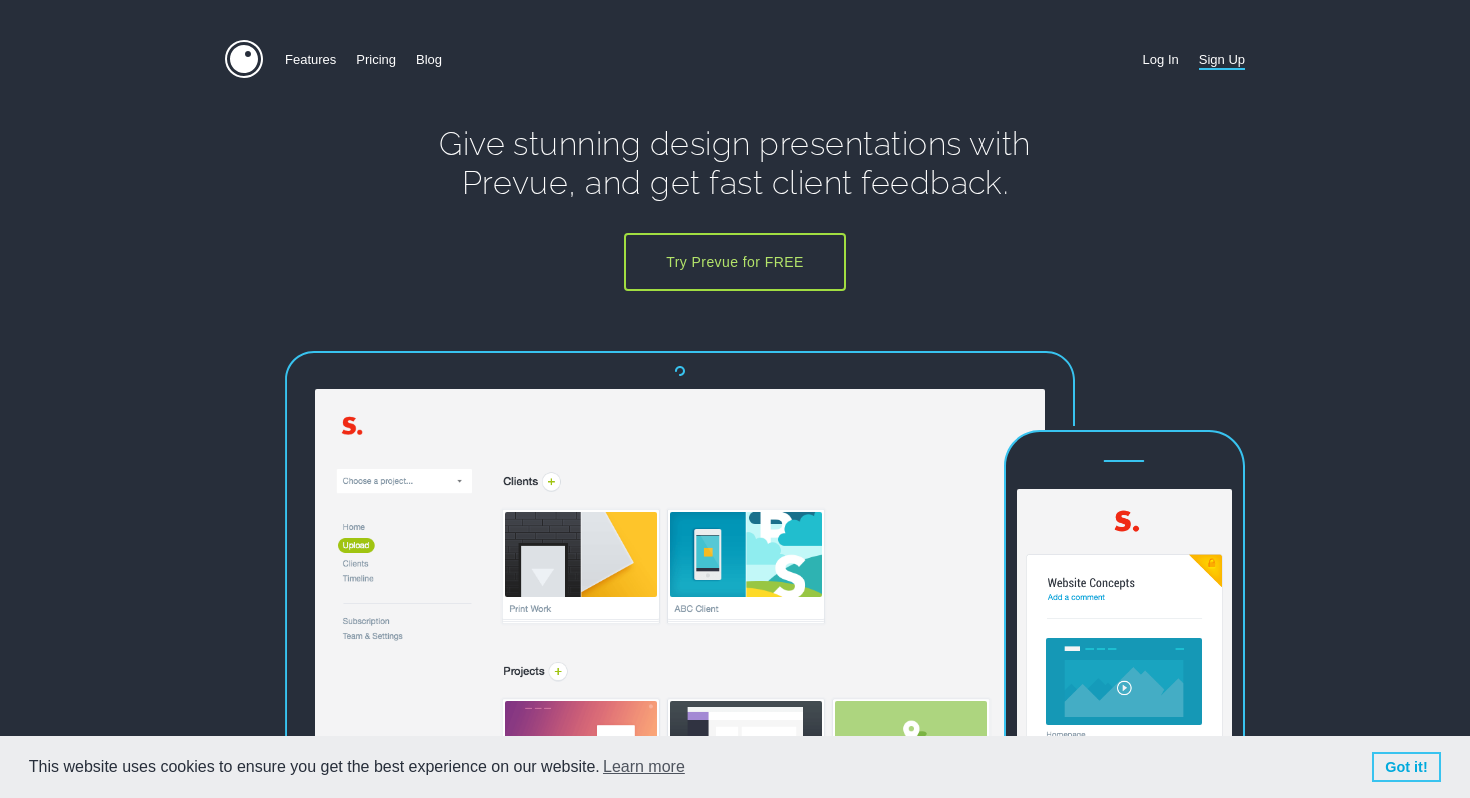 scroll, scrollTop: 0, scrollLeft: 0, axis: both 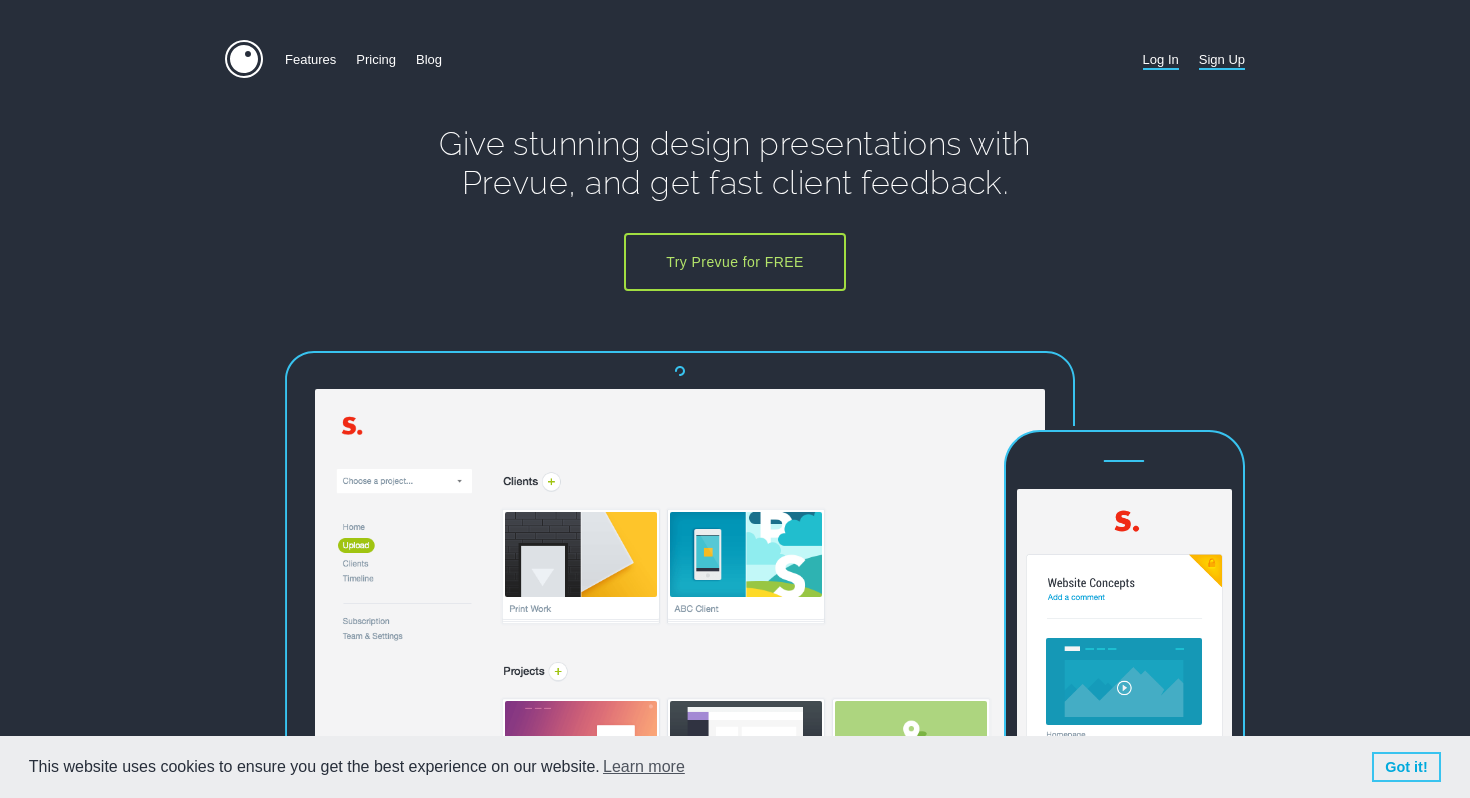 type on "josh@the-medium.net" 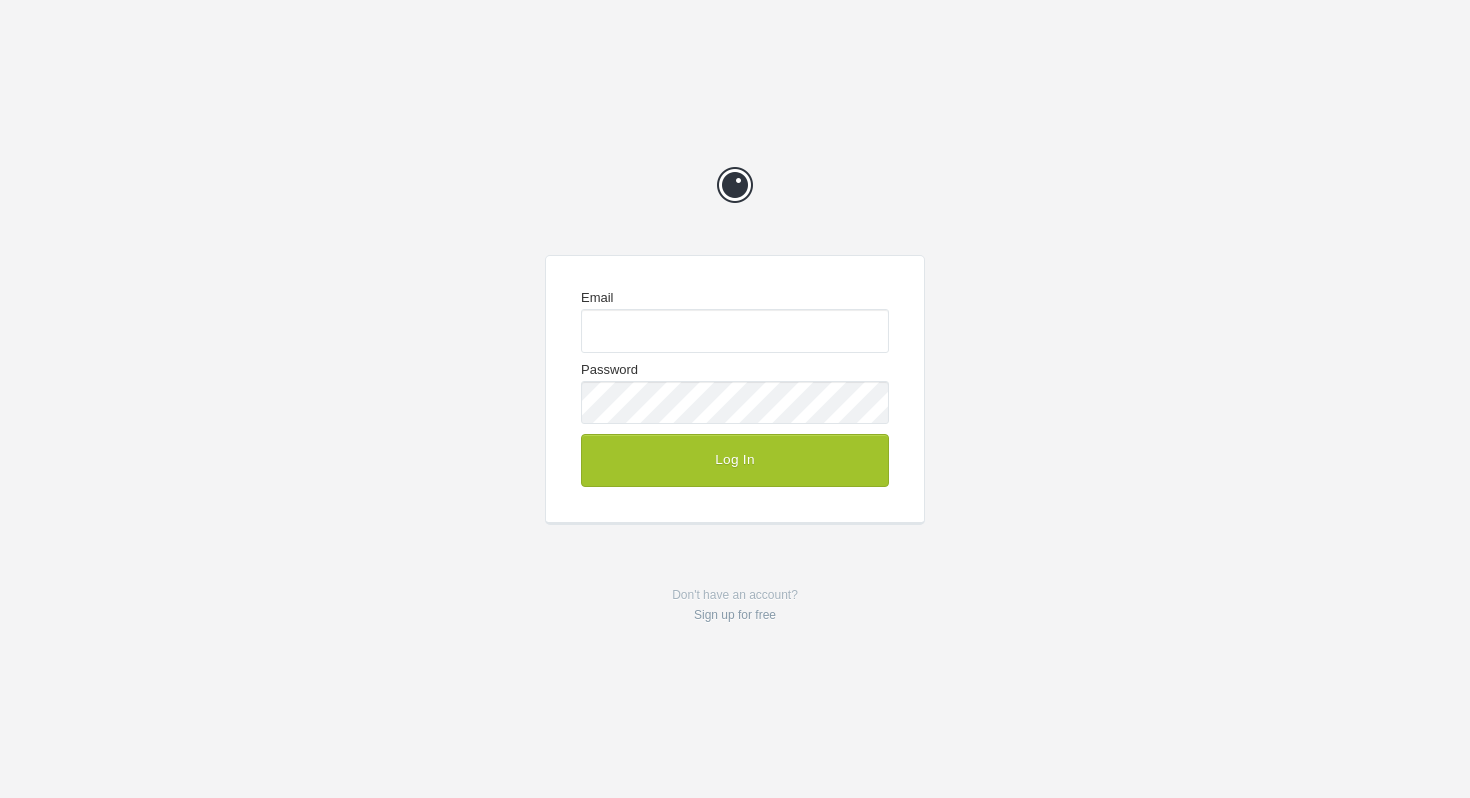 scroll, scrollTop: 0, scrollLeft: 0, axis: both 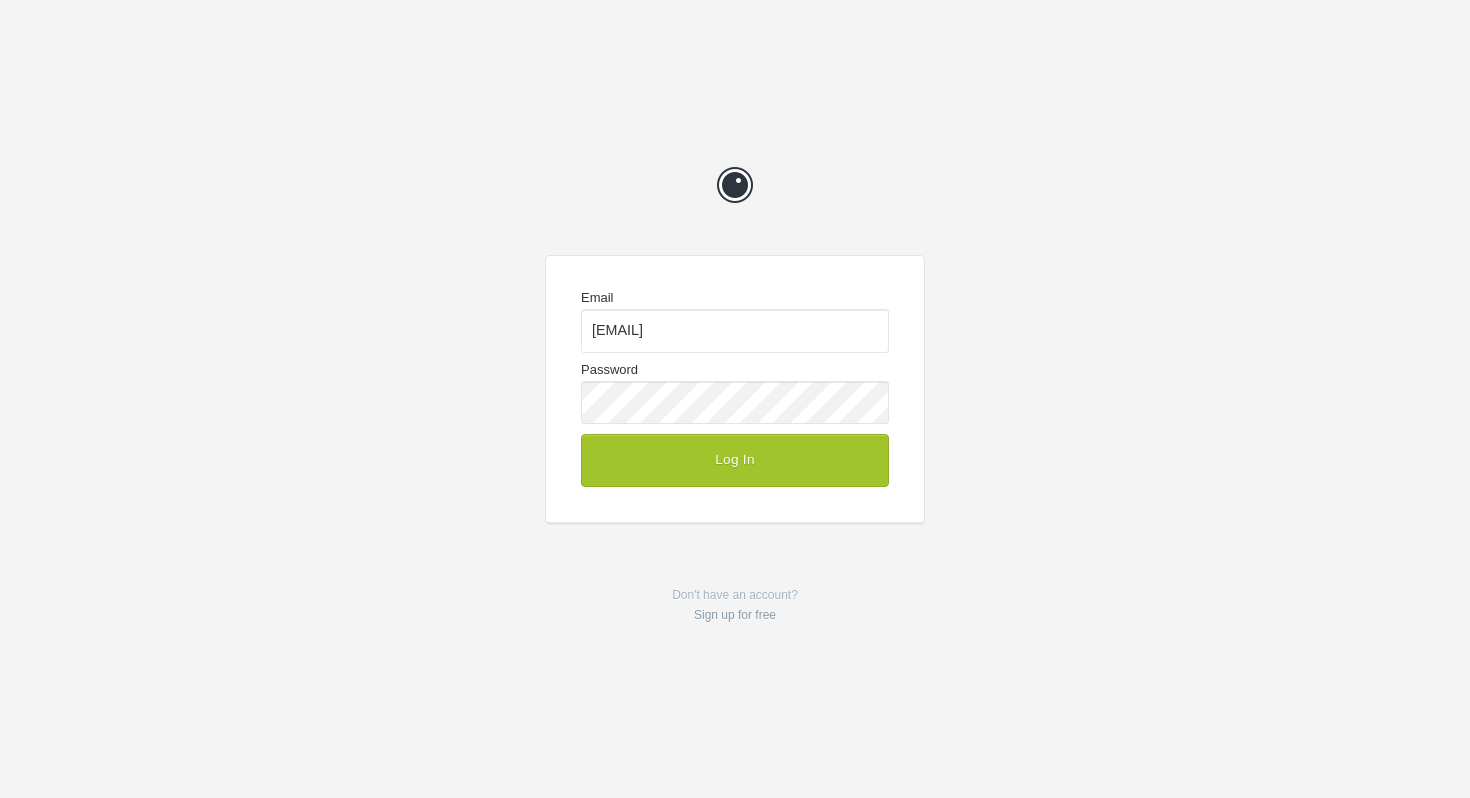 click on "Email josh@the-medium.net
Password
Log In" at bounding box center [735, 388] 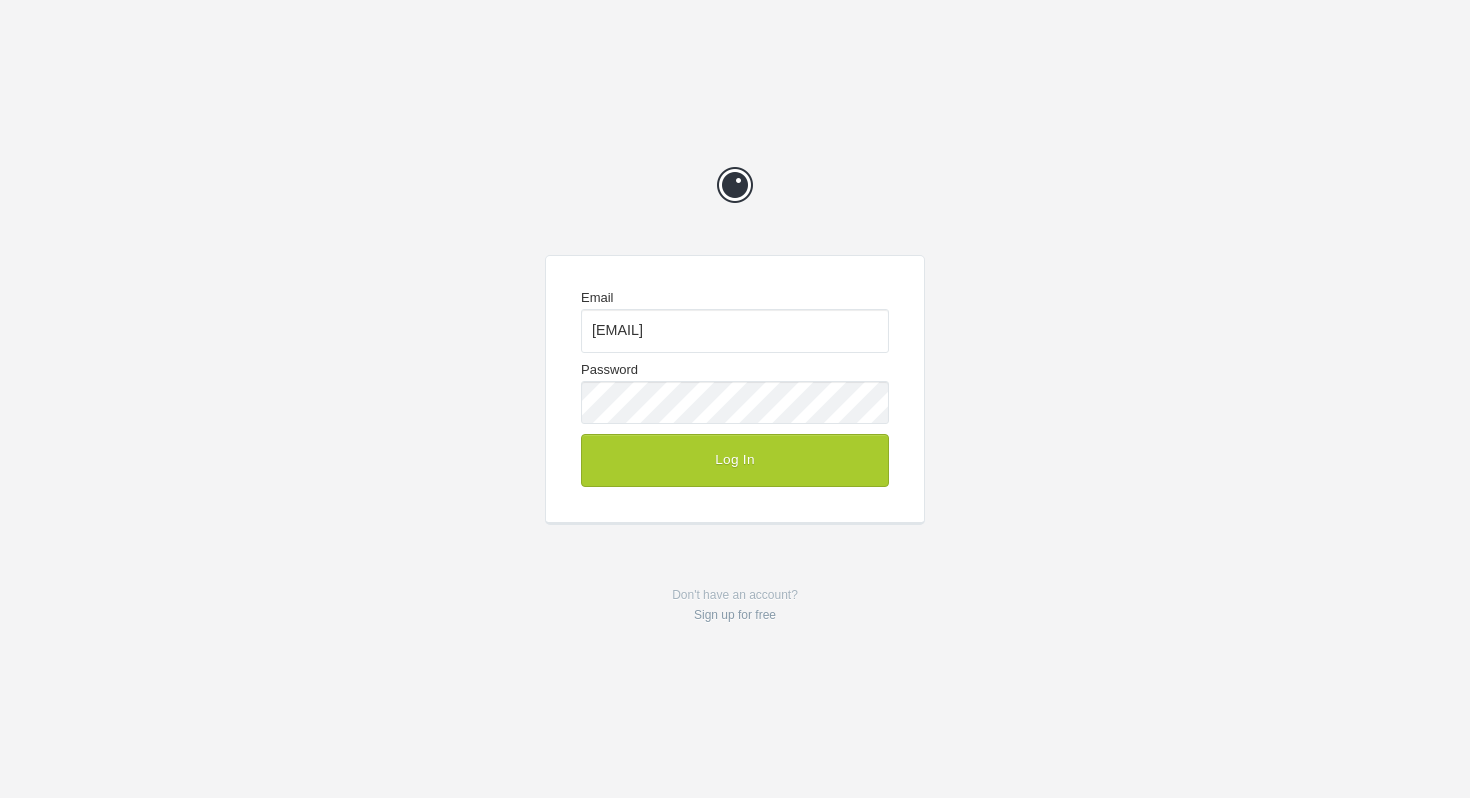 click on "Log In" at bounding box center (735, 460) 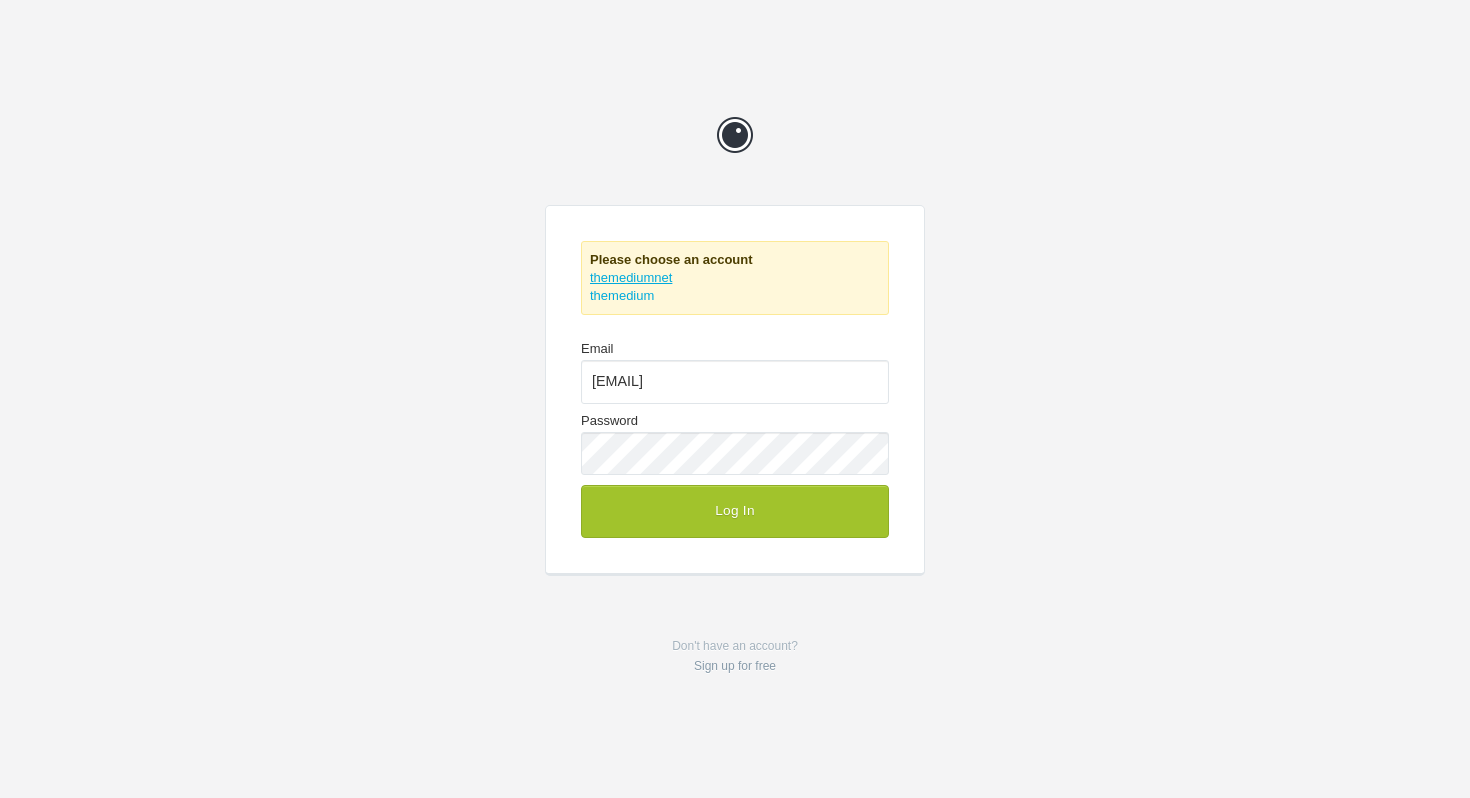 click on "themediumnet" at bounding box center (631, 277) 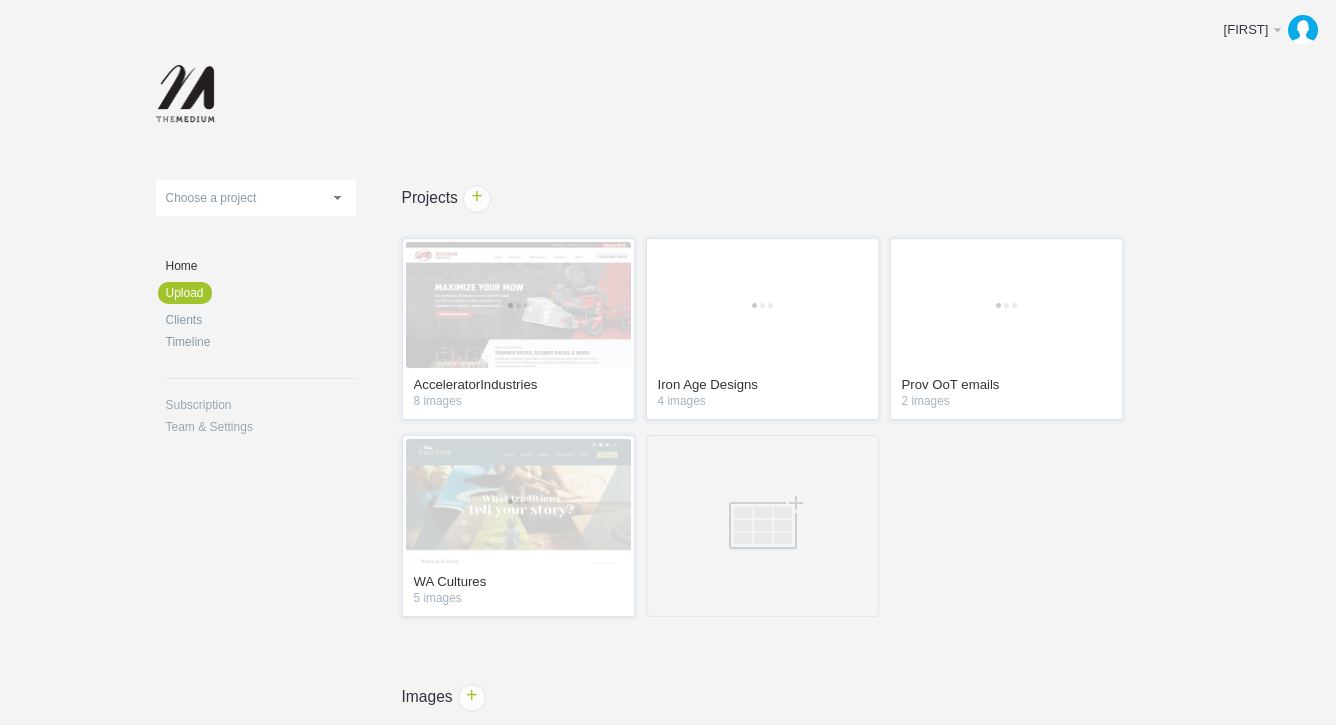 scroll, scrollTop: 0, scrollLeft: 0, axis: both 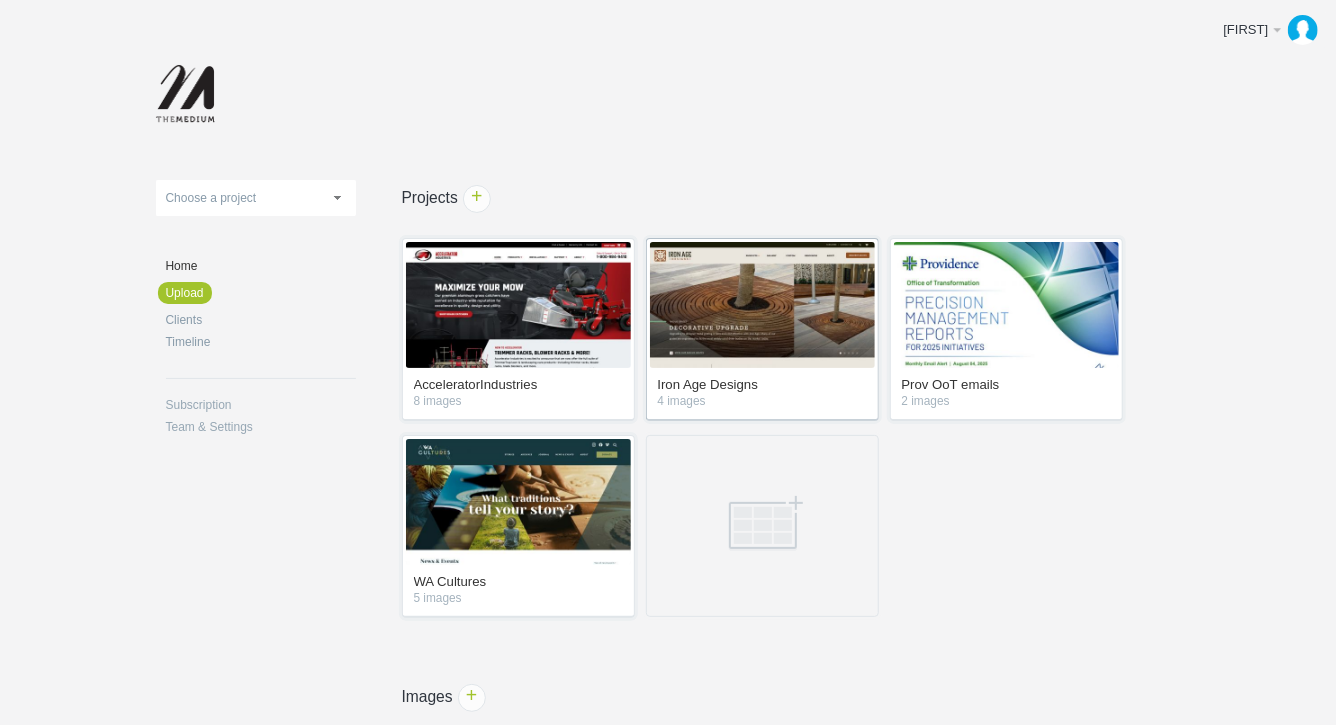 click at bounding box center [762, 305] 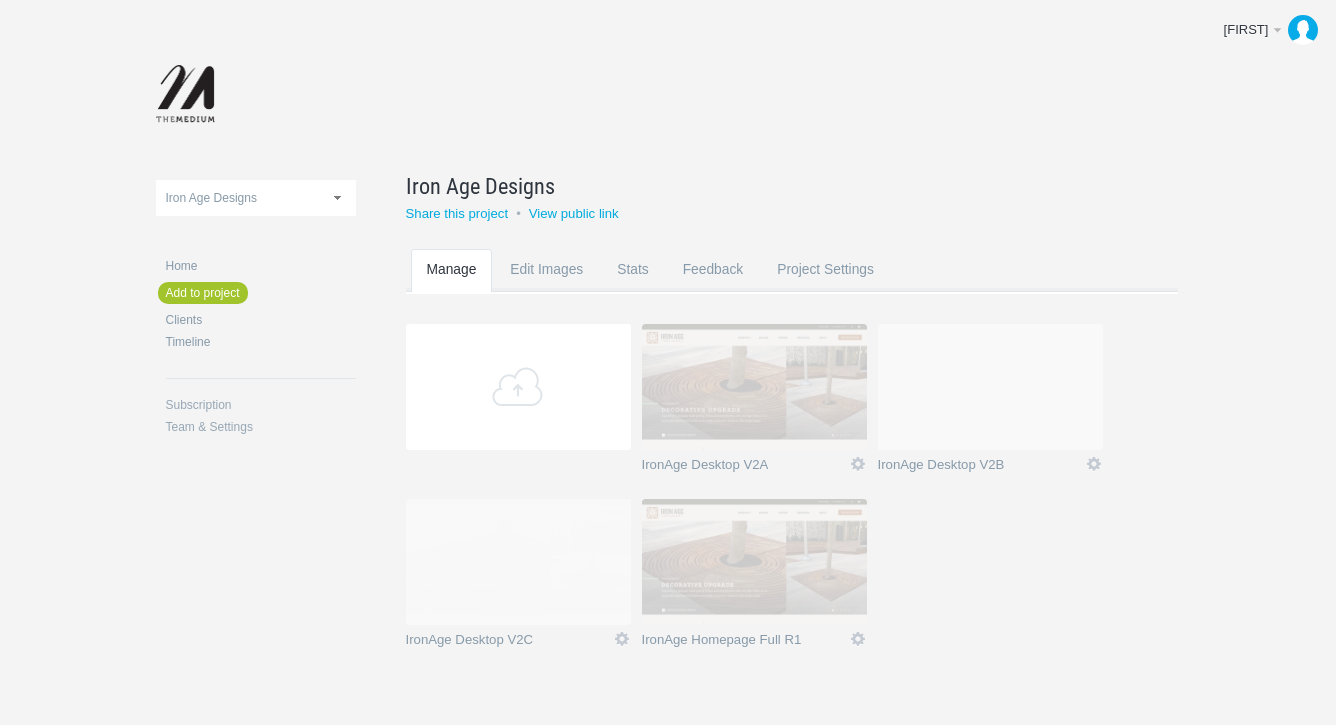 scroll, scrollTop: 0, scrollLeft: 0, axis: both 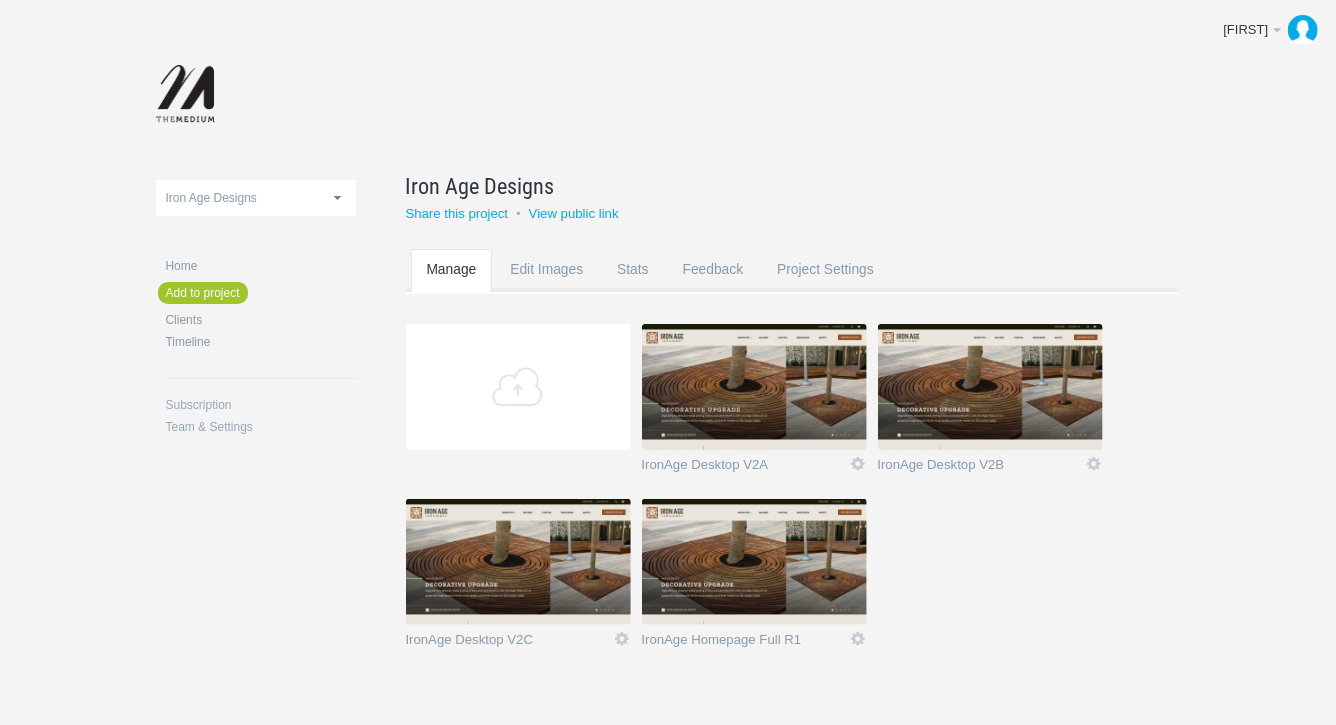 click at bounding box center (754, 387) 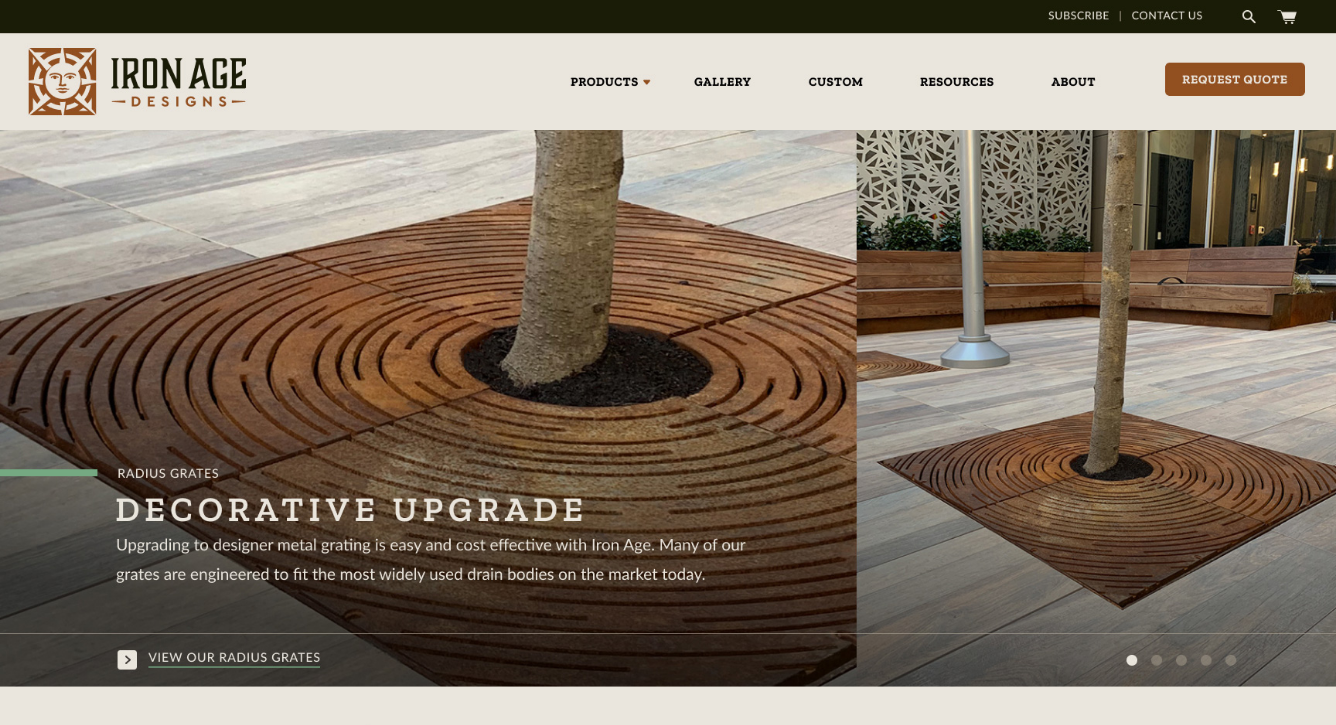 scroll, scrollTop: 0, scrollLeft: 0, axis: both 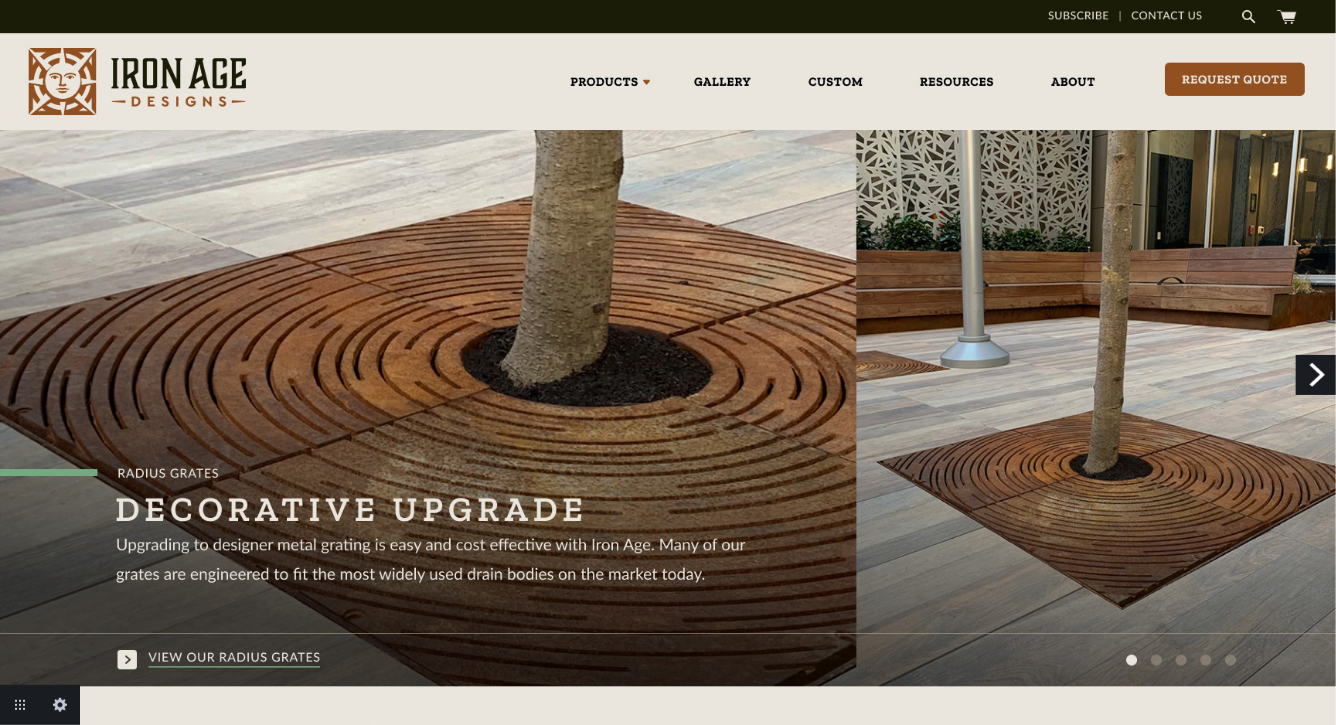 click on "Next" at bounding box center (1316, 375) 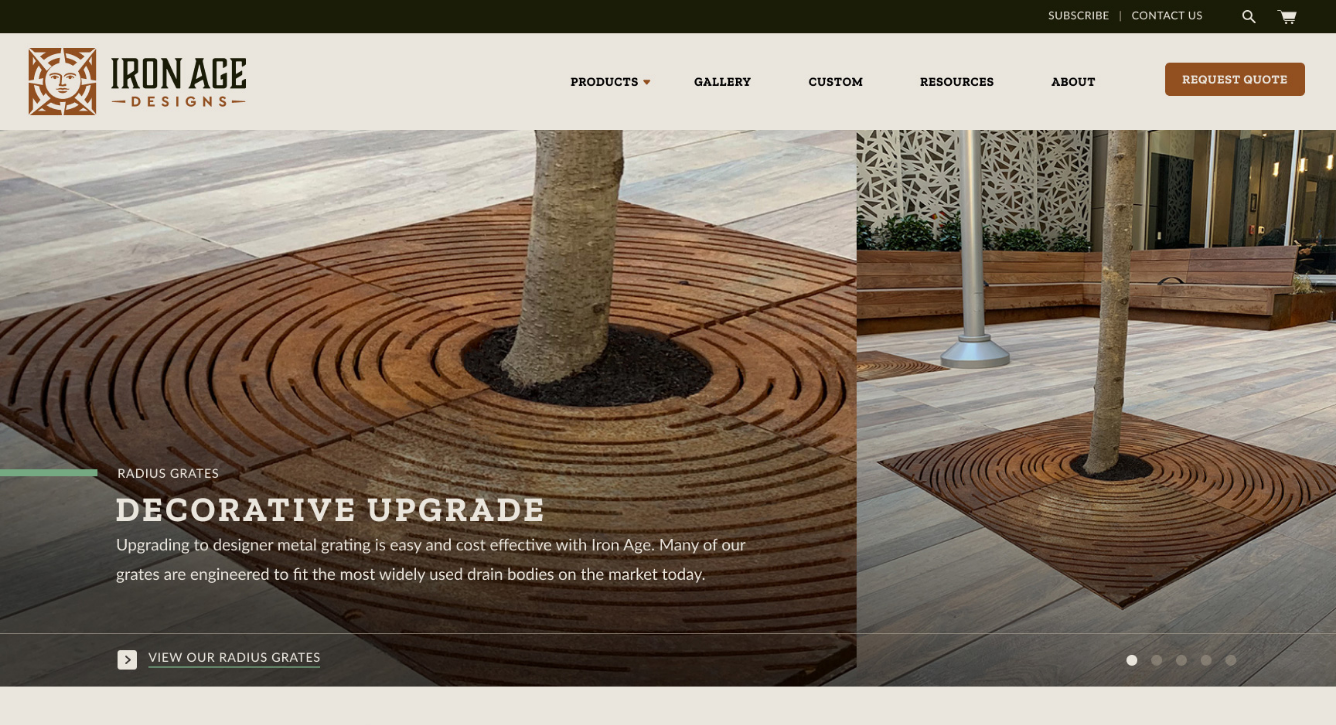 scroll, scrollTop: 0, scrollLeft: 0, axis: both 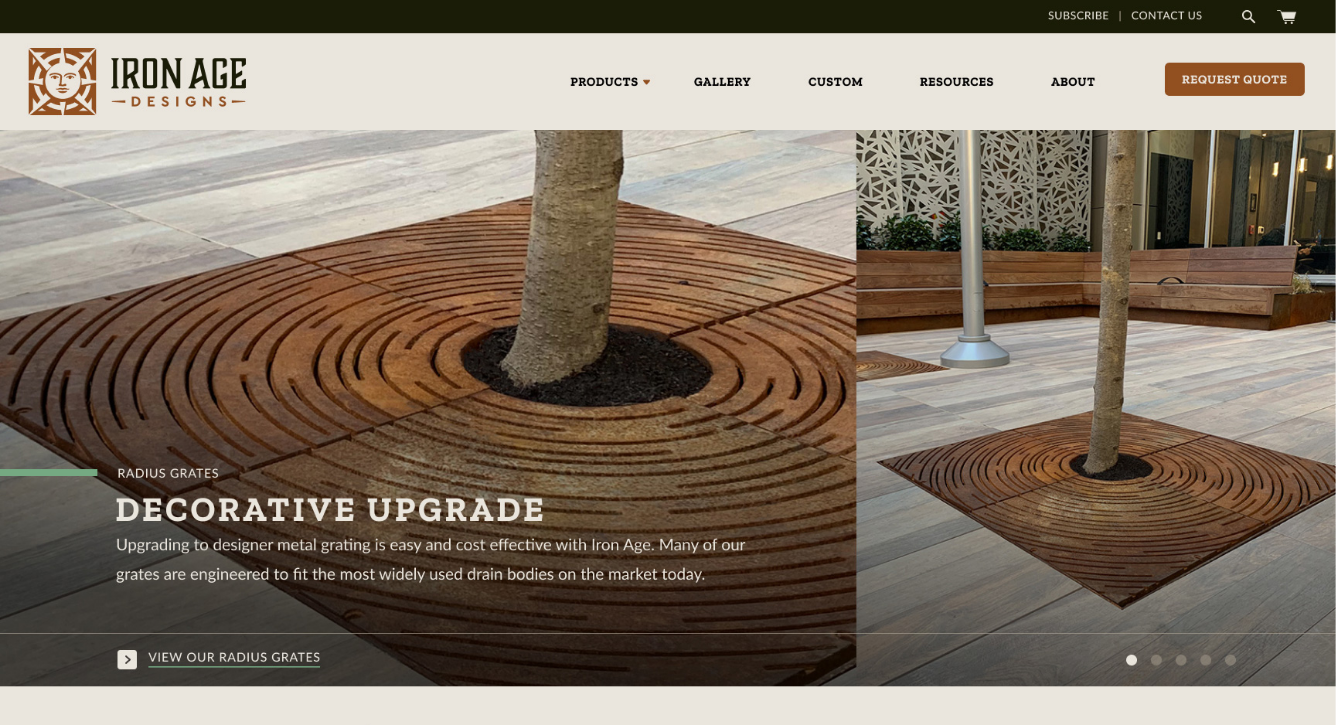 click at bounding box center [668, 2485] 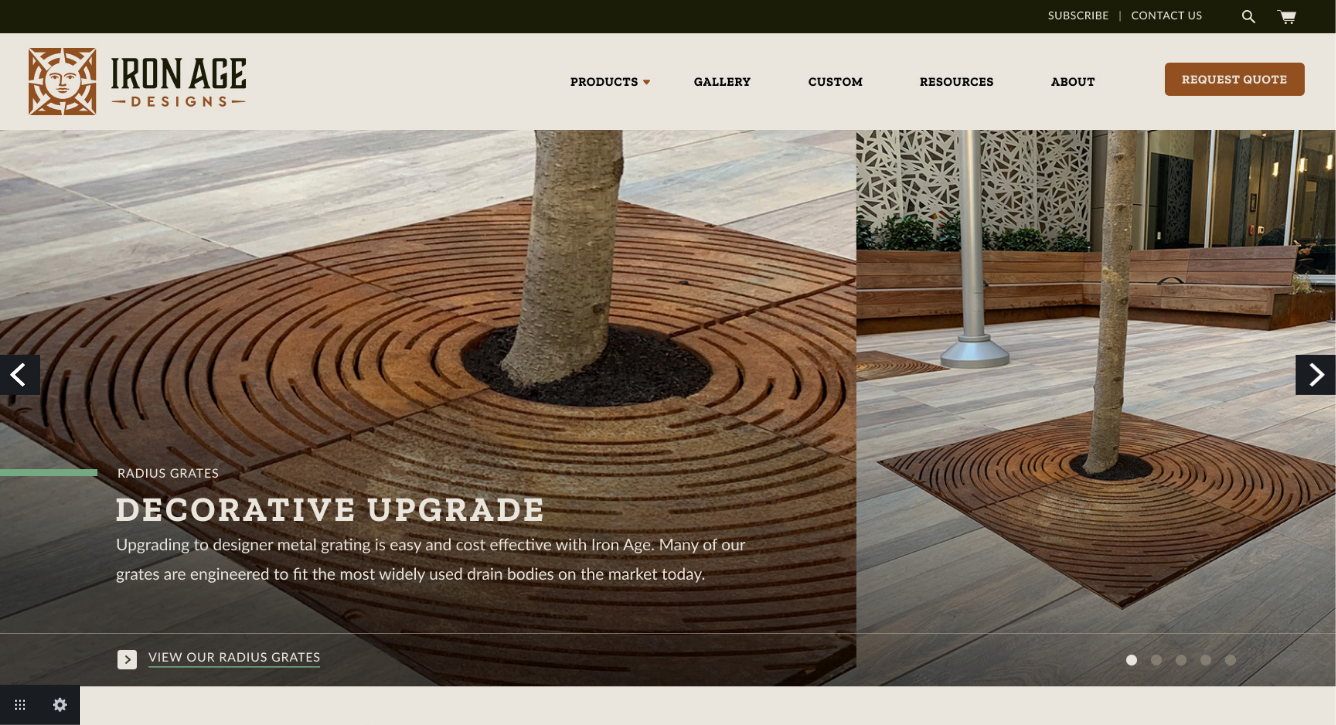 click on "Next" at bounding box center (1316, 375) 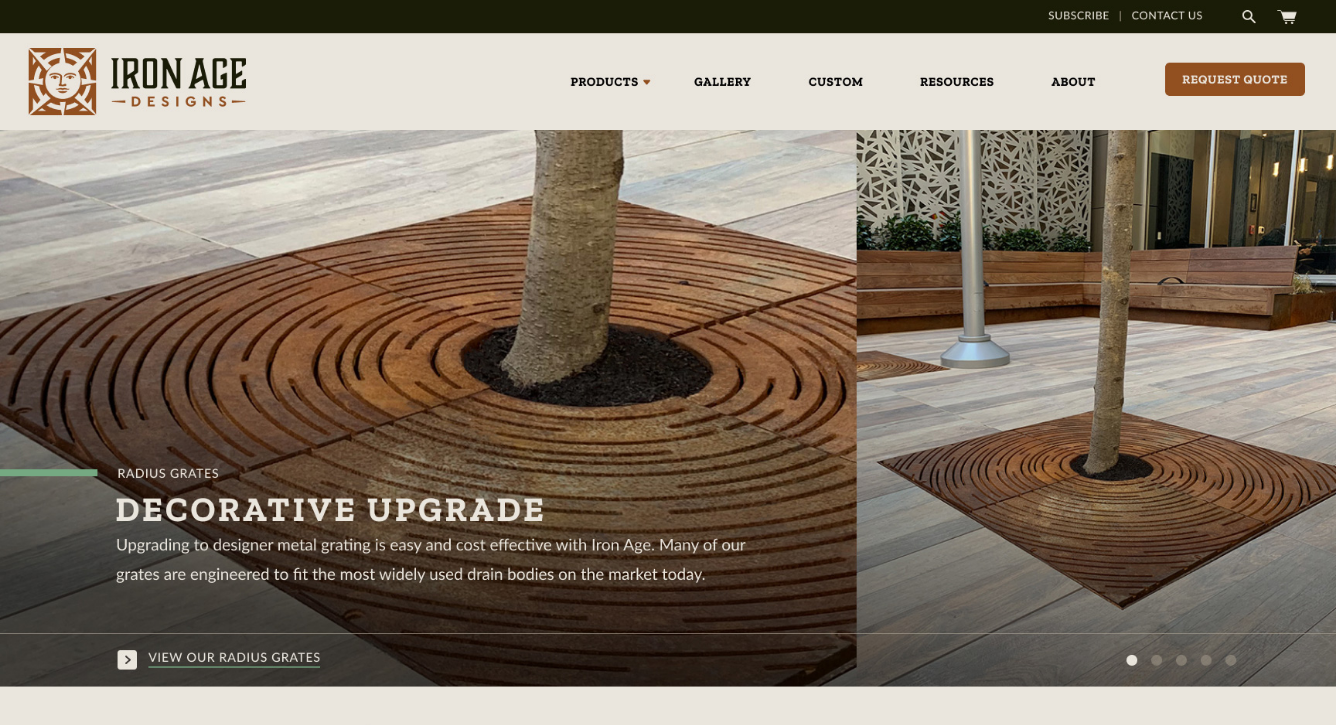scroll, scrollTop: 0, scrollLeft: 0, axis: both 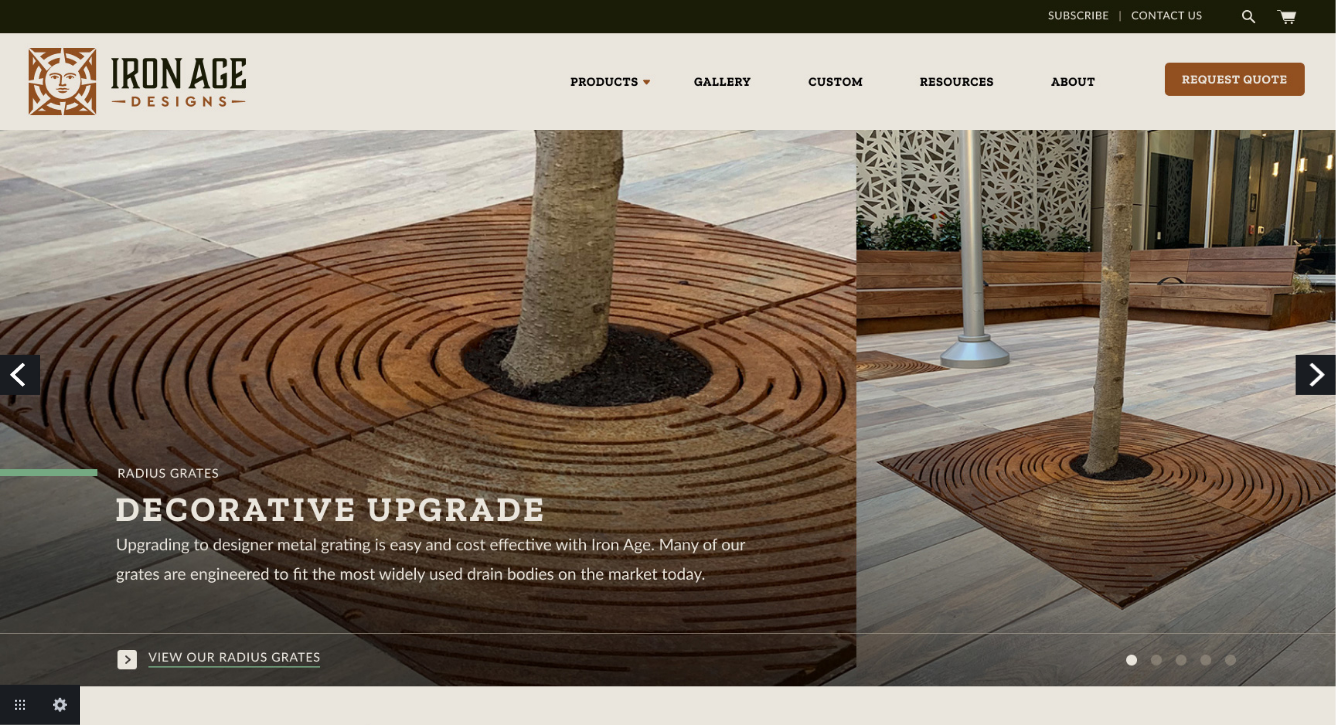 click on "Next" at bounding box center (1316, 375) 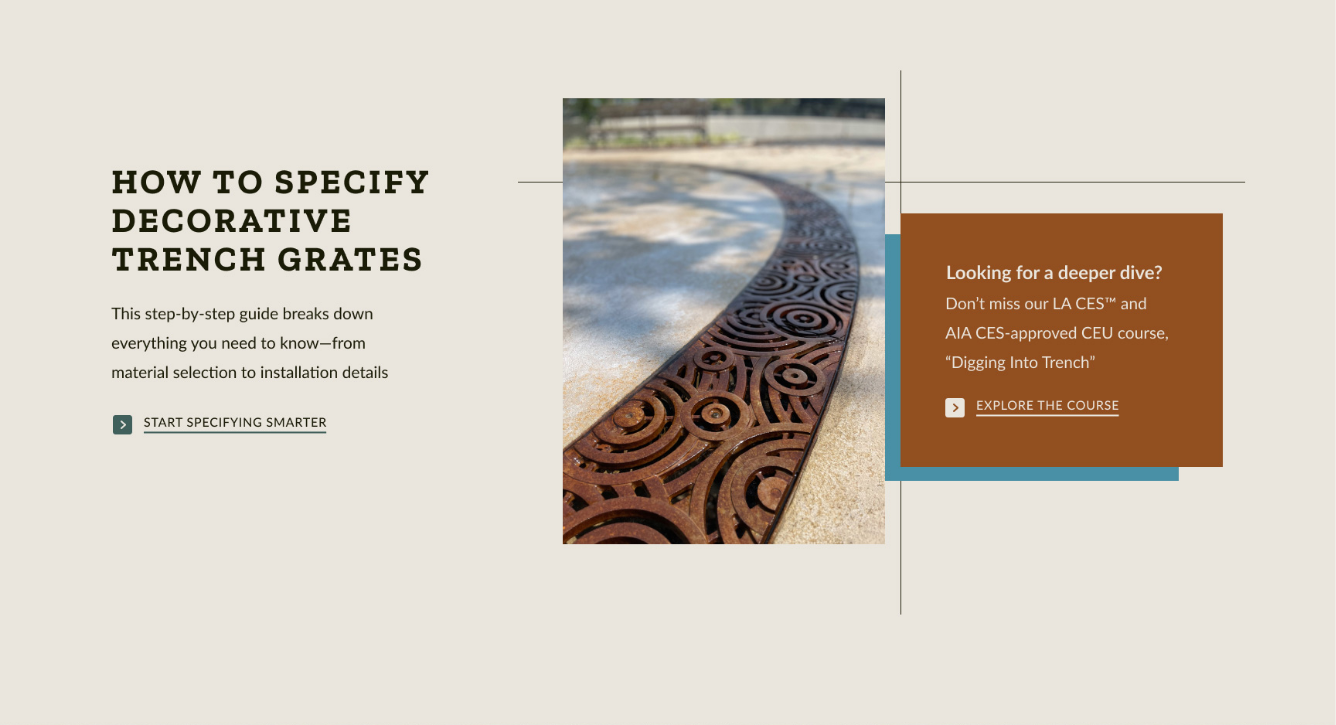 scroll, scrollTop: 3384, scrollLeft: 0, axis: vertical 